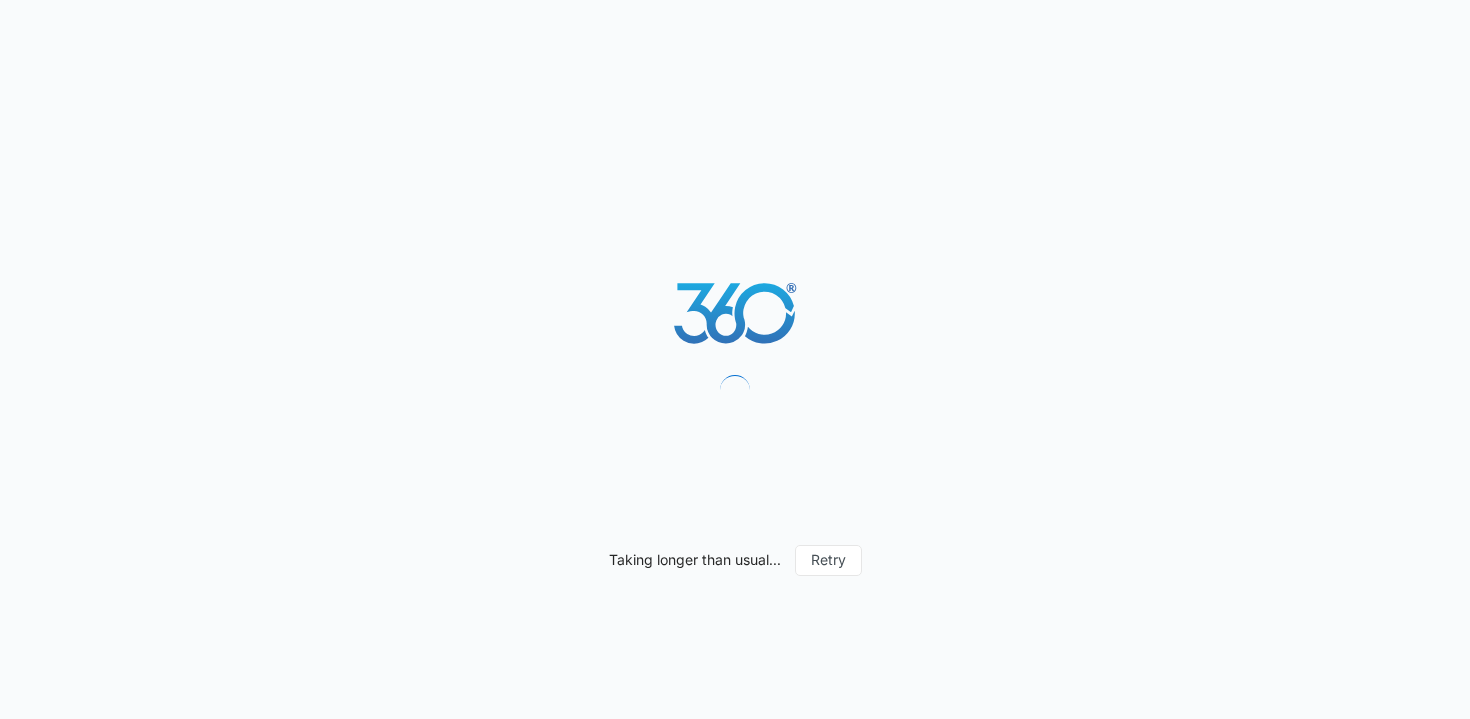 scroll, scrollTop: 0, scrollLeft: 0, axis: both 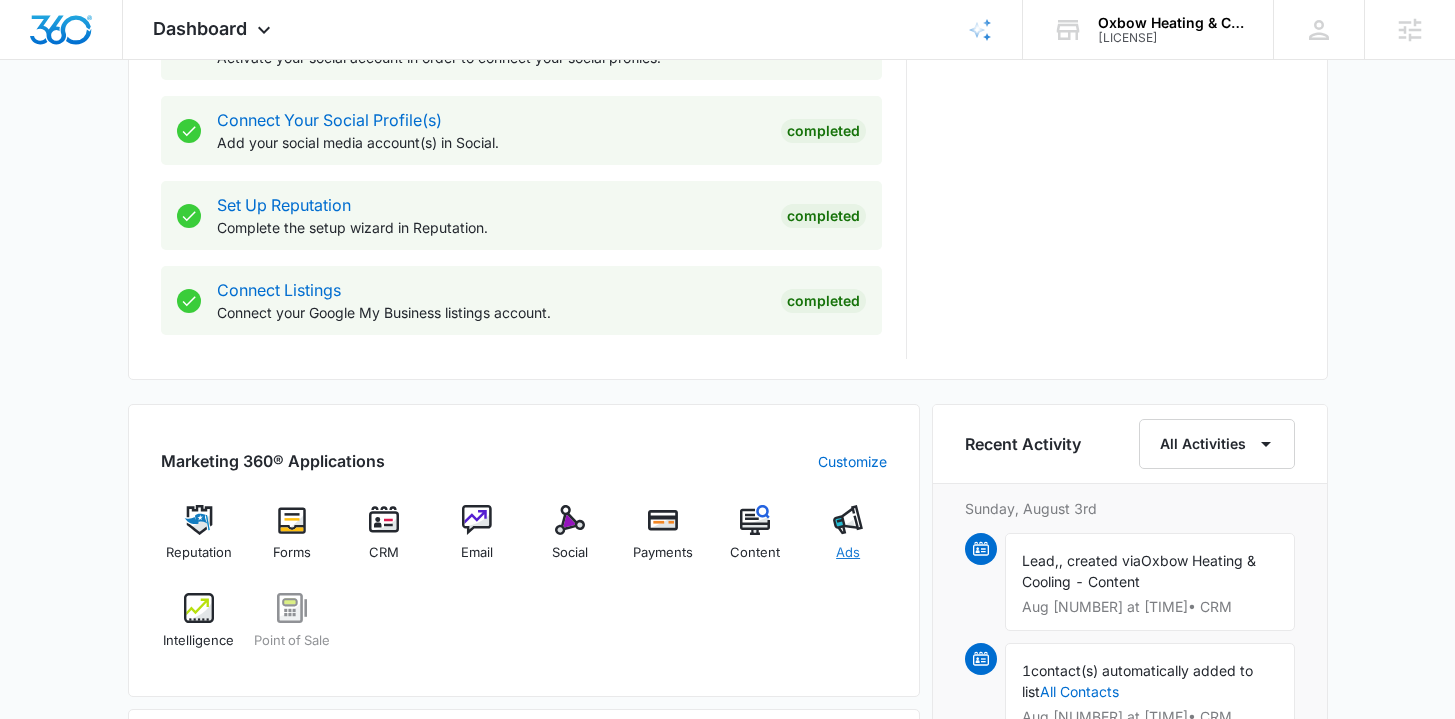 click on "Ads" at bounding box center (848, 553) 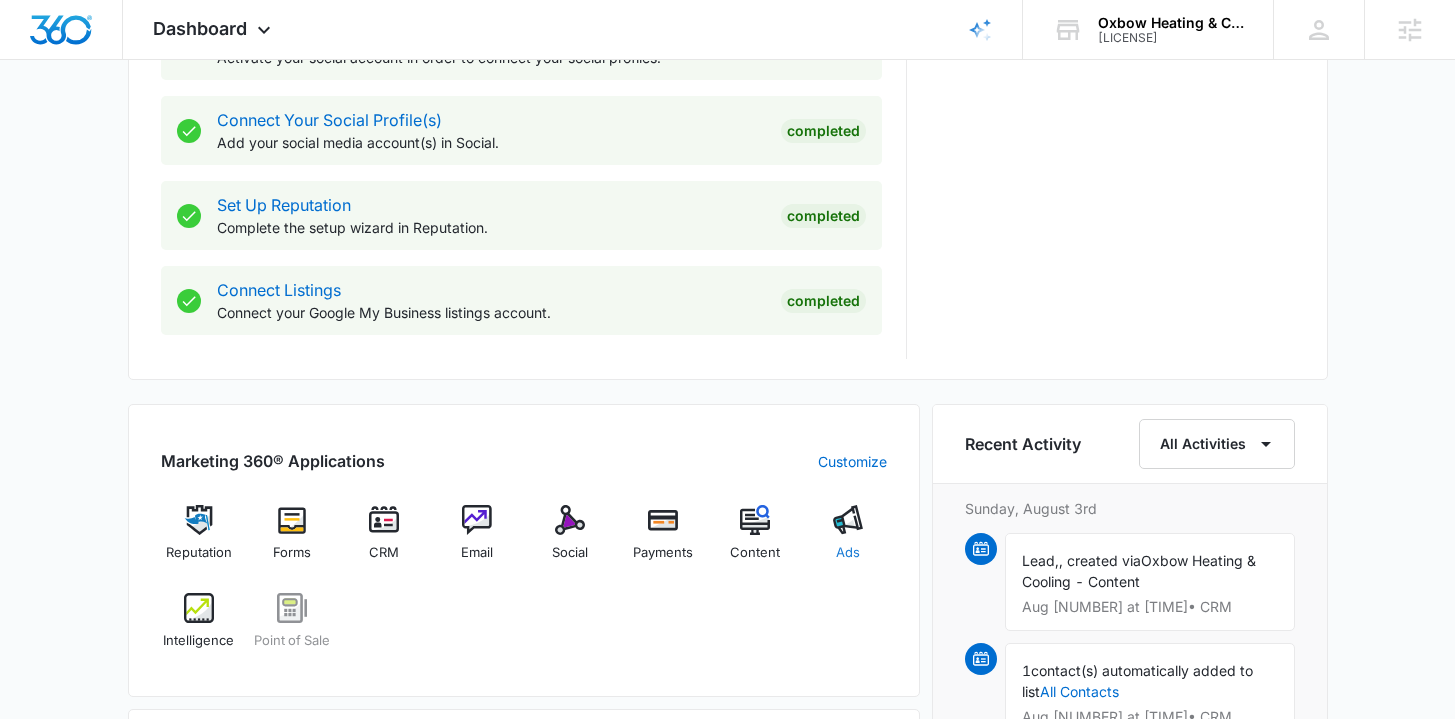 scroll, scrollTop: 0, scrollLeft: 0, axis: both 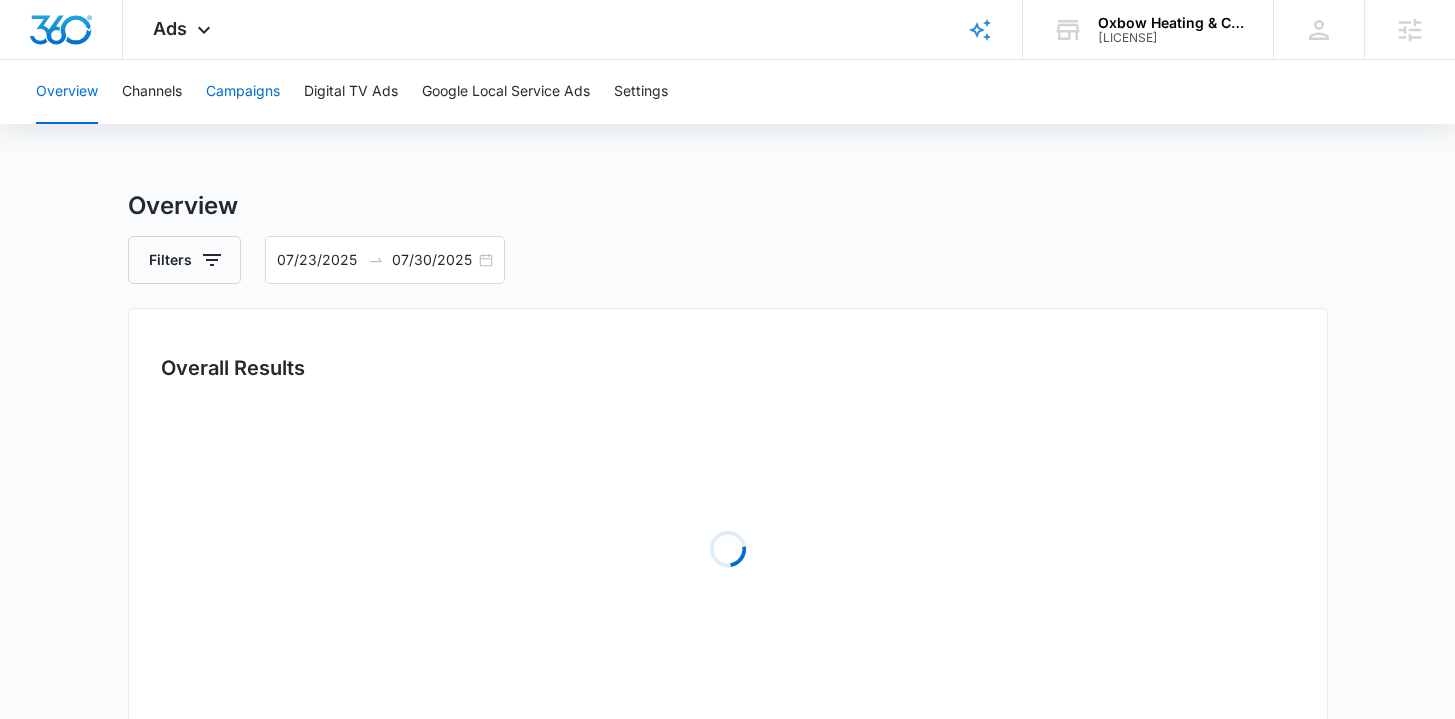 click on "Campaigns" at bounding box center [243, 92] 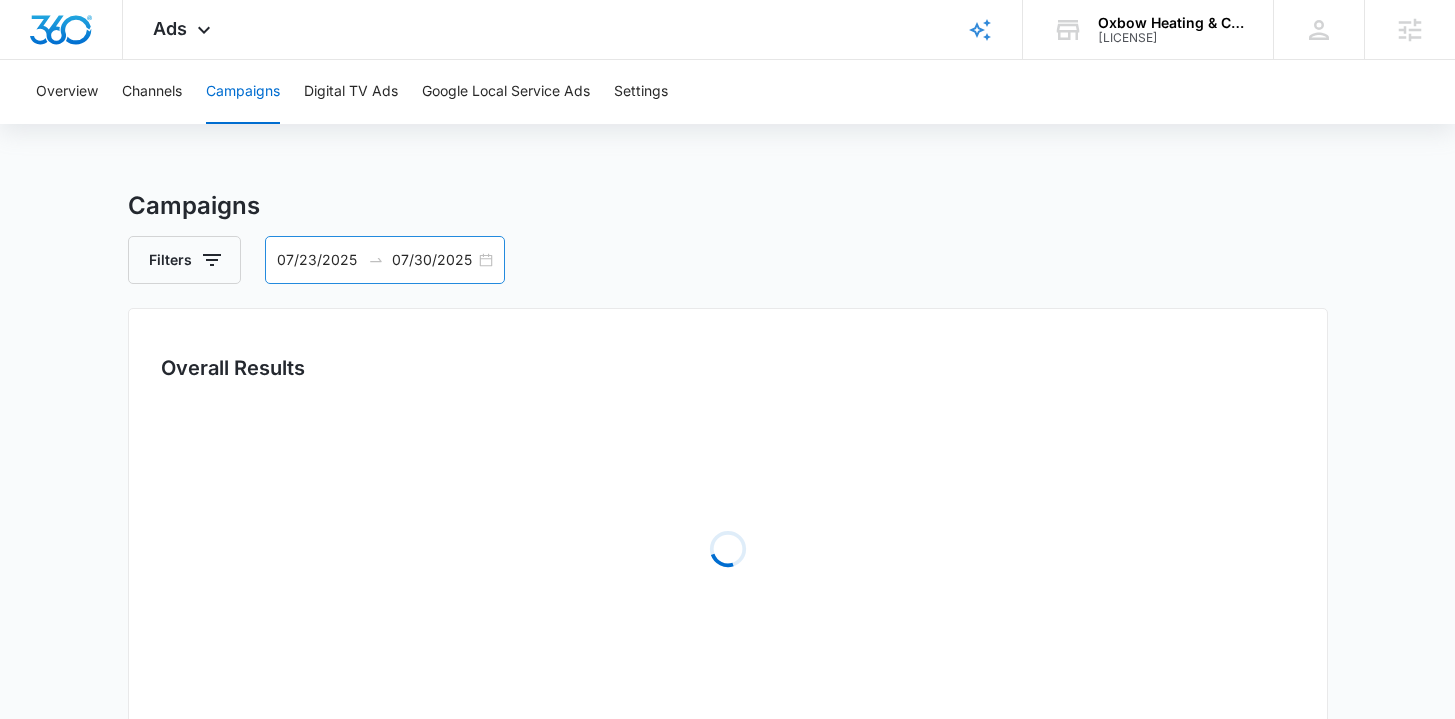 click on "07/23/2025 07/30/2025" at bounding box center [385, 260] 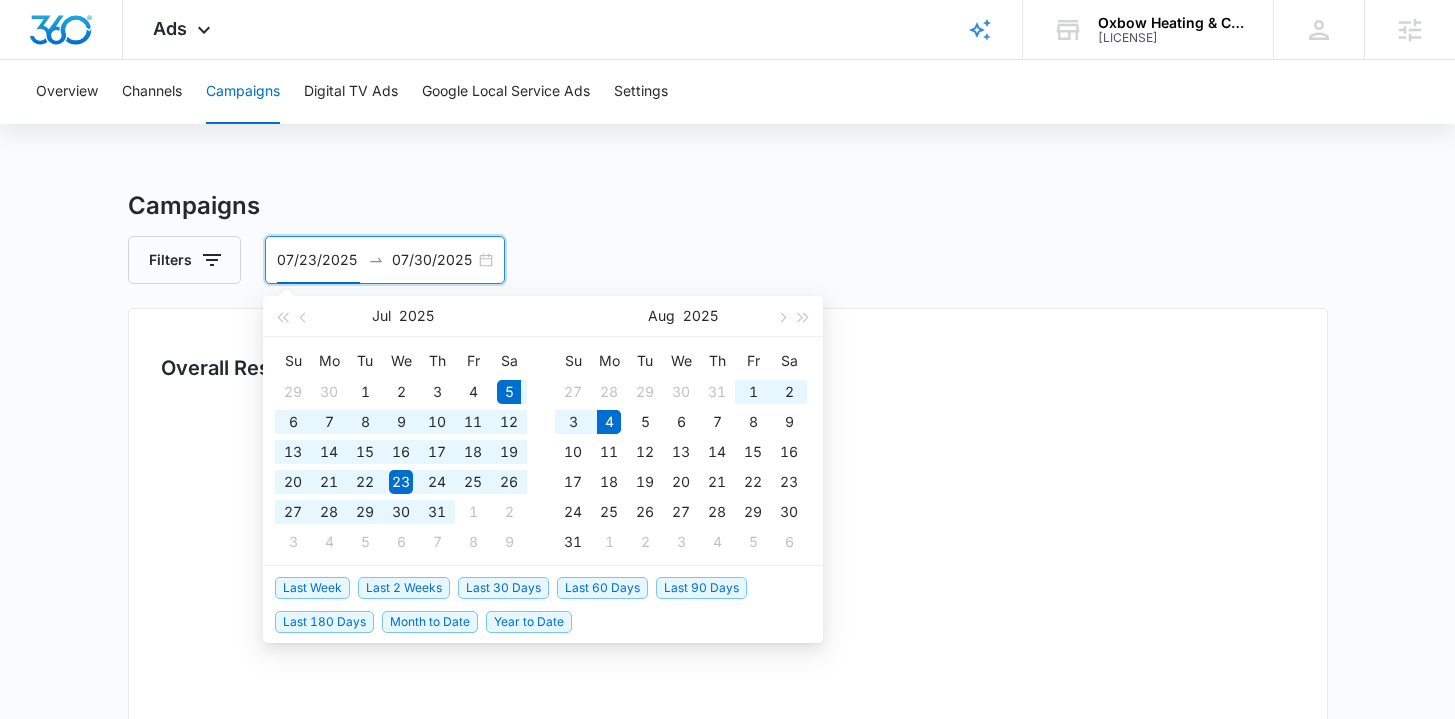 click on "Last 30 Days" at bounding box center [503, 588] 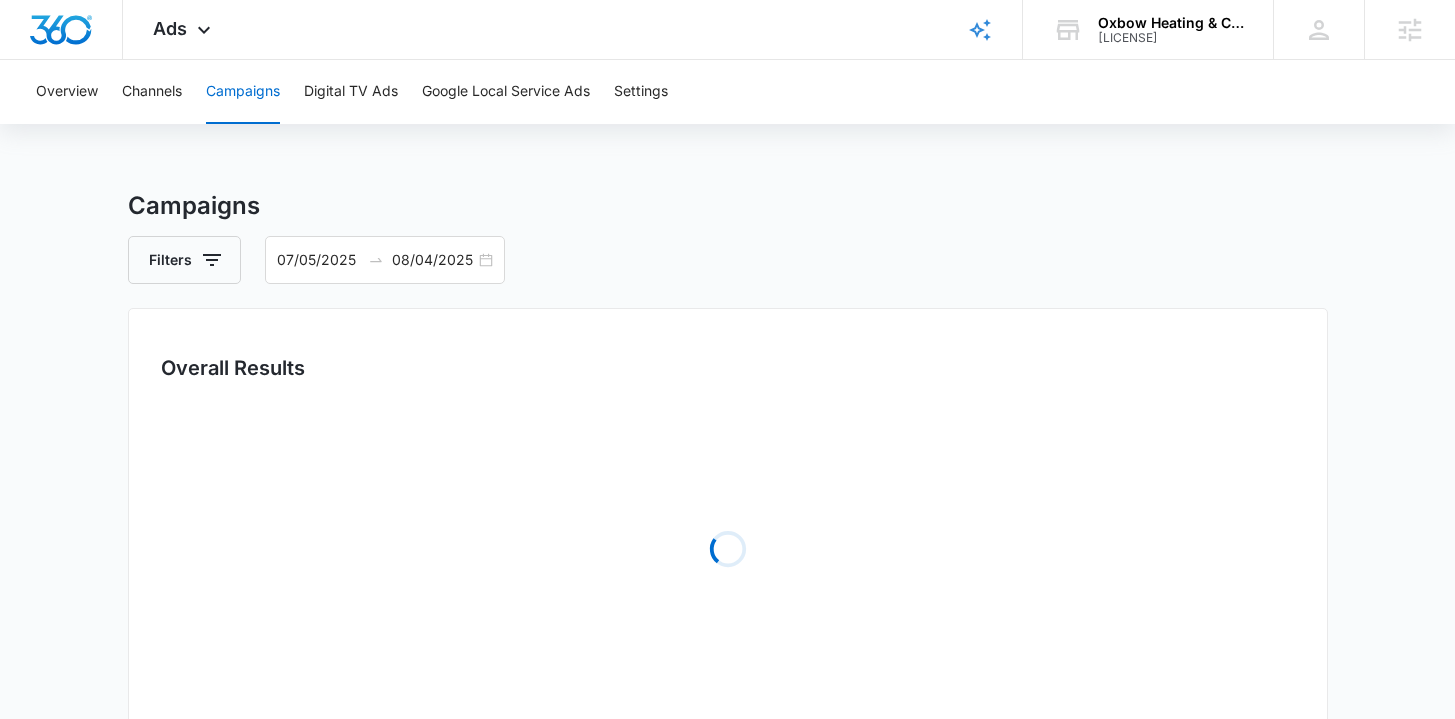 click on "Campaigns Filters 07/05/2025 08/04/2025 Overall Results Loading Campaigns List Filters Loading Spend Jul 2025 Su Mo Tu We Th Fr Sa 29 30 1 2 3 4 5 6 7 8 9 10 11 12 13 14 15 16 17 18 19 20 21 22 23 24 25 26 27 28 29 30 31 1 2 3 4 5 6 7 8 9 Aug 2025 Su Mo Tu We Th Fr Sa 27 28 29 30 31 1 2 3 4 5 6 7 8 9 10 11 12 13 14 15 16 17 18 19 20 21 22 23 24 25 26 27 28 29 30 31 1 2 3 4 5 6 Last  Week Last 2 Weeks Last 30 Days Last 60 Days Last 90 Days Last 180 Days Month to Date Year to Date" at bounding box center (727, 709) 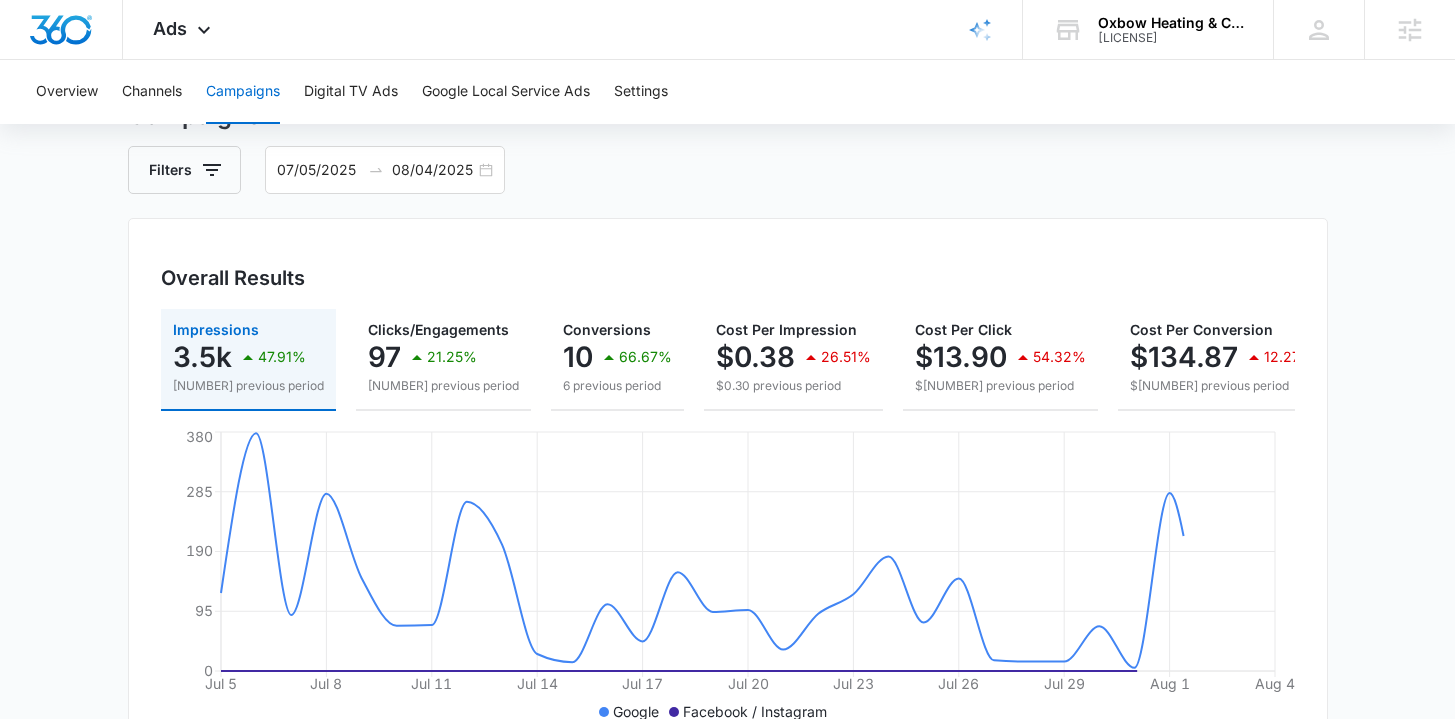 scroll, scrollTop: 79, scrollLeft: 0, axis: vertical 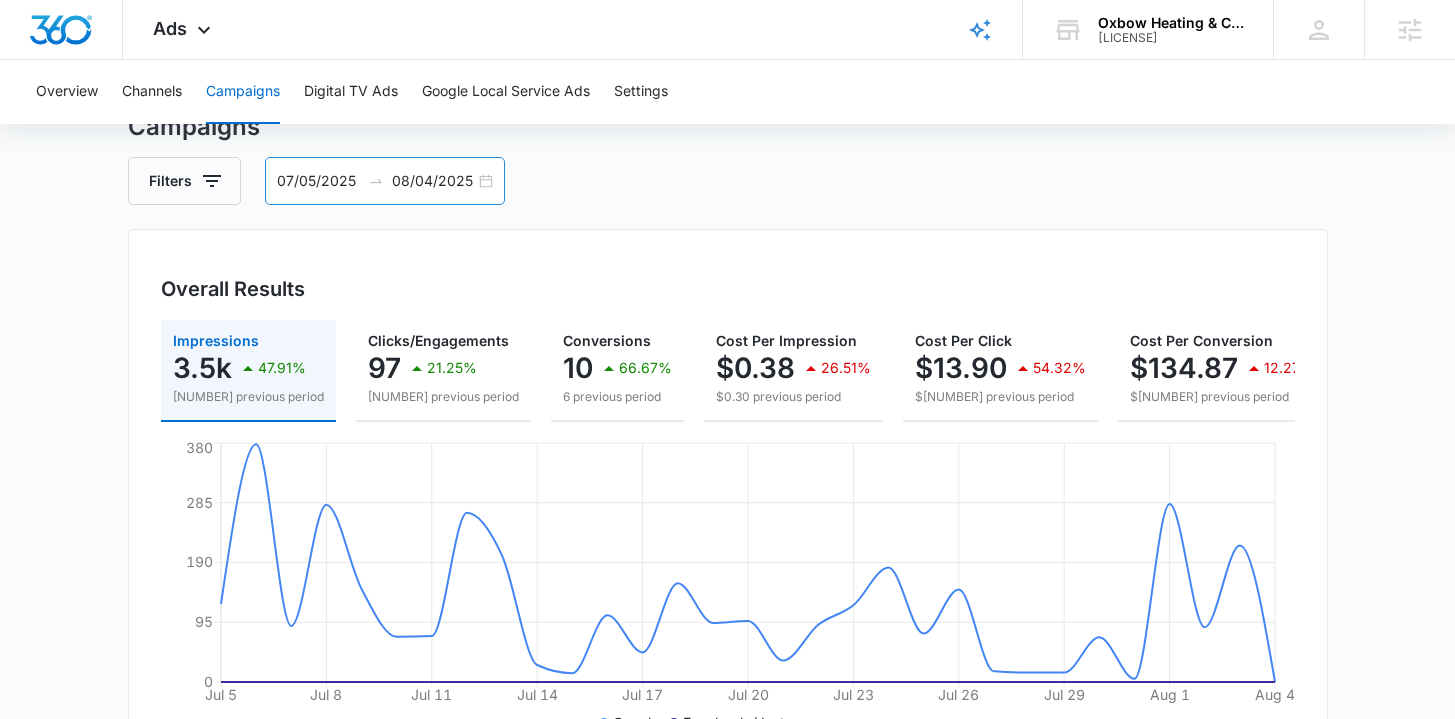 click on "07/05/2025 08/04/2025" at bounding box center [385, 181] 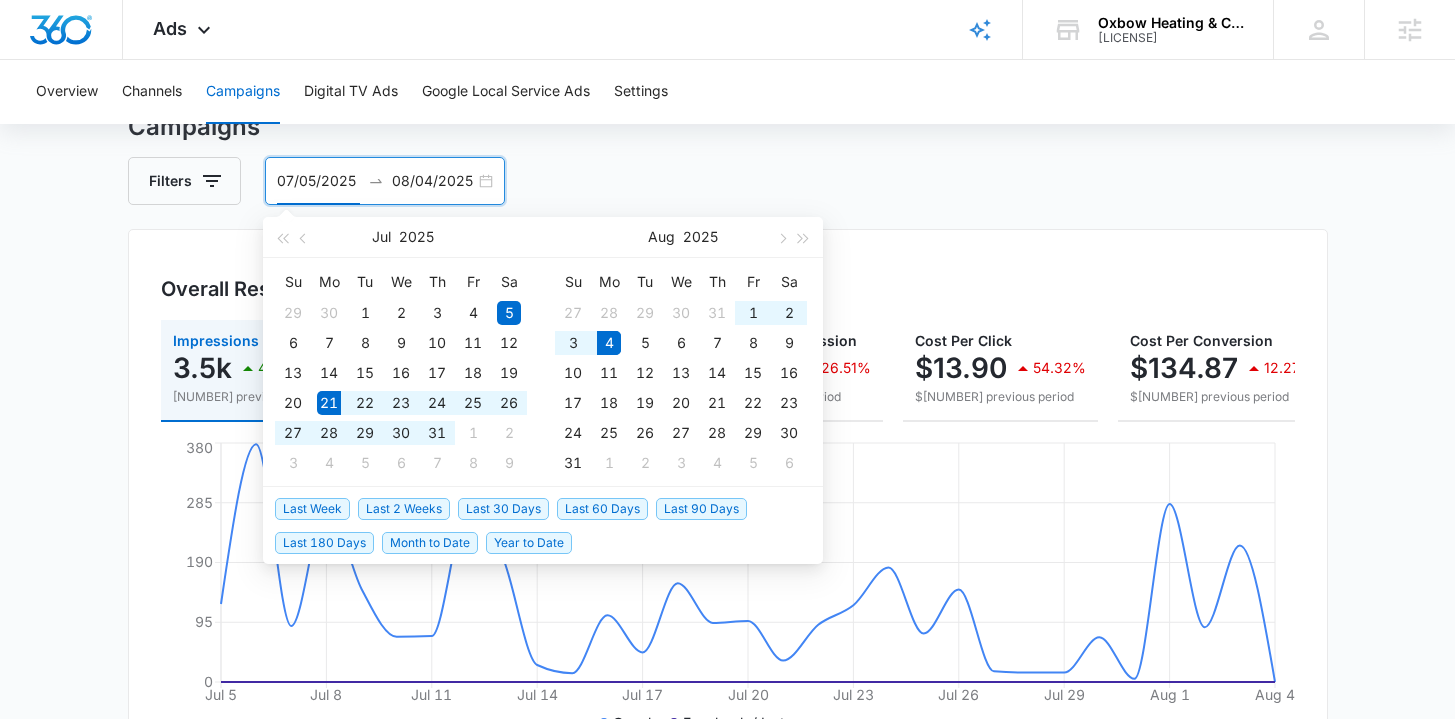 click on "Last 2 Weeks" at bounding box center (404, 509) 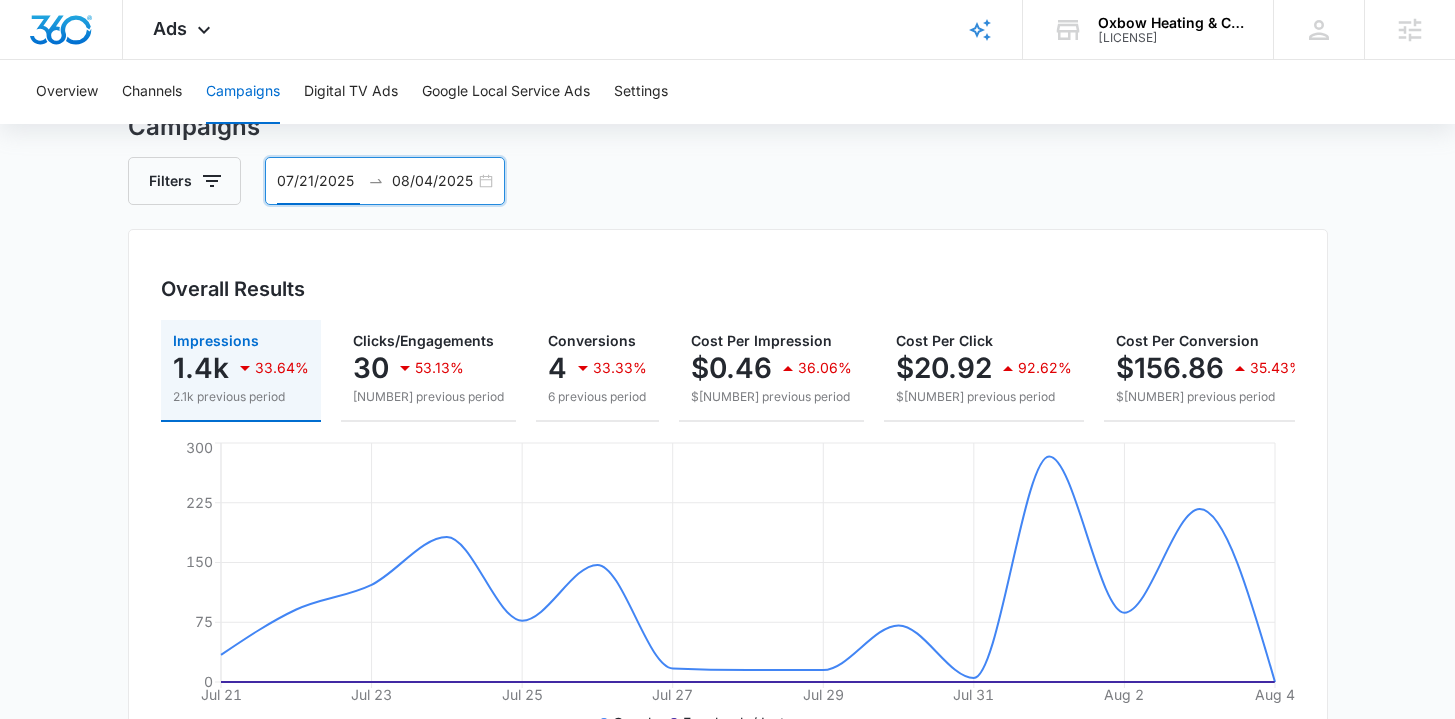 click on "07/21/2025 08/04/2025" at bounding box center (385, 181) 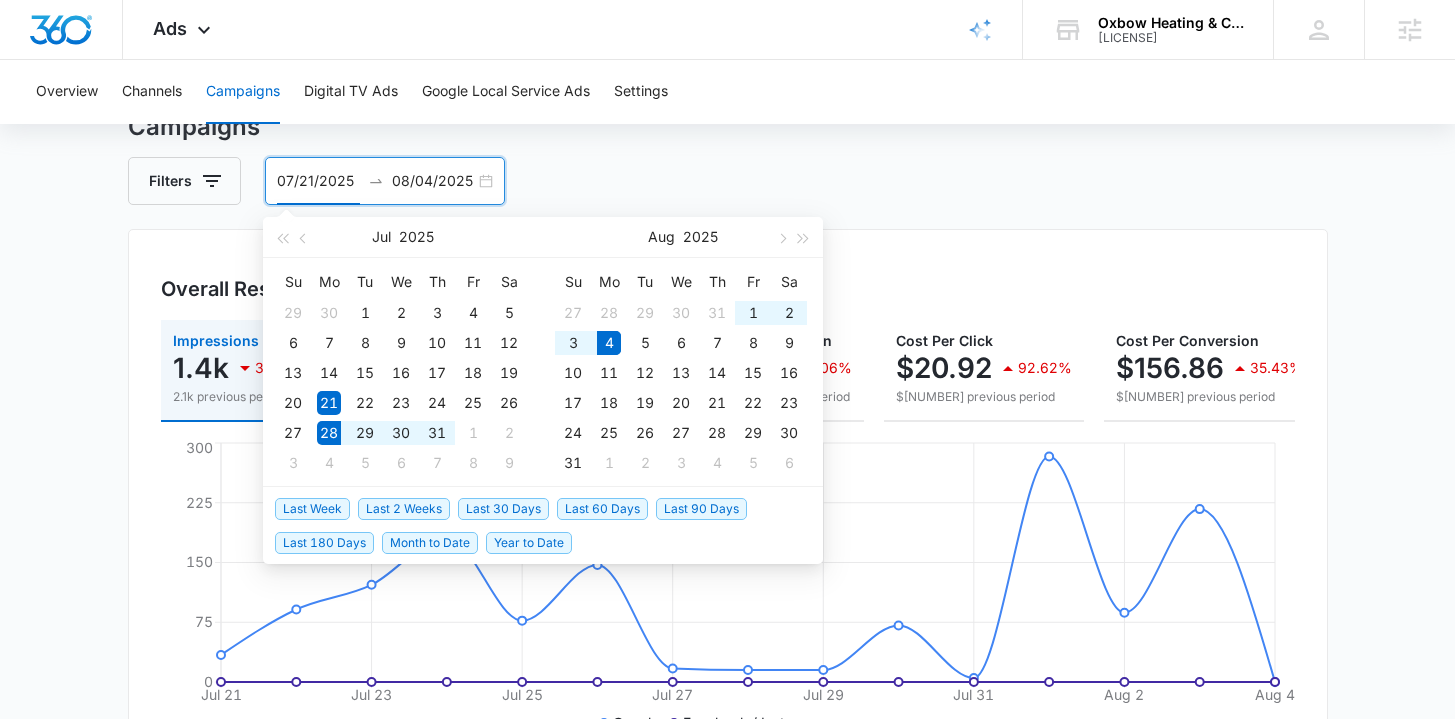 drag, startPoint x: 307, startPoint y: 510, endPoint x: 261, endPoint y: 488, distance: 50.990196 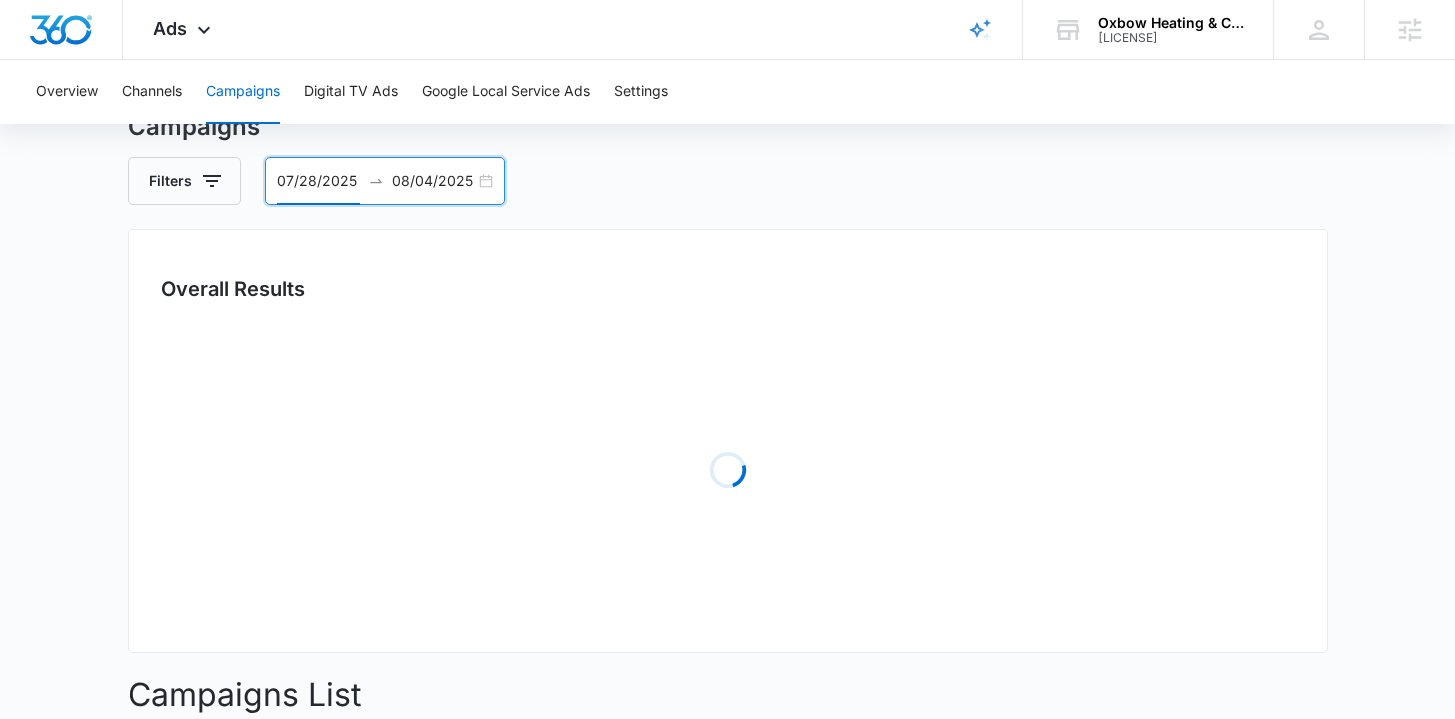 click on "Overall Results Loading" at bounding box center [728, 441] 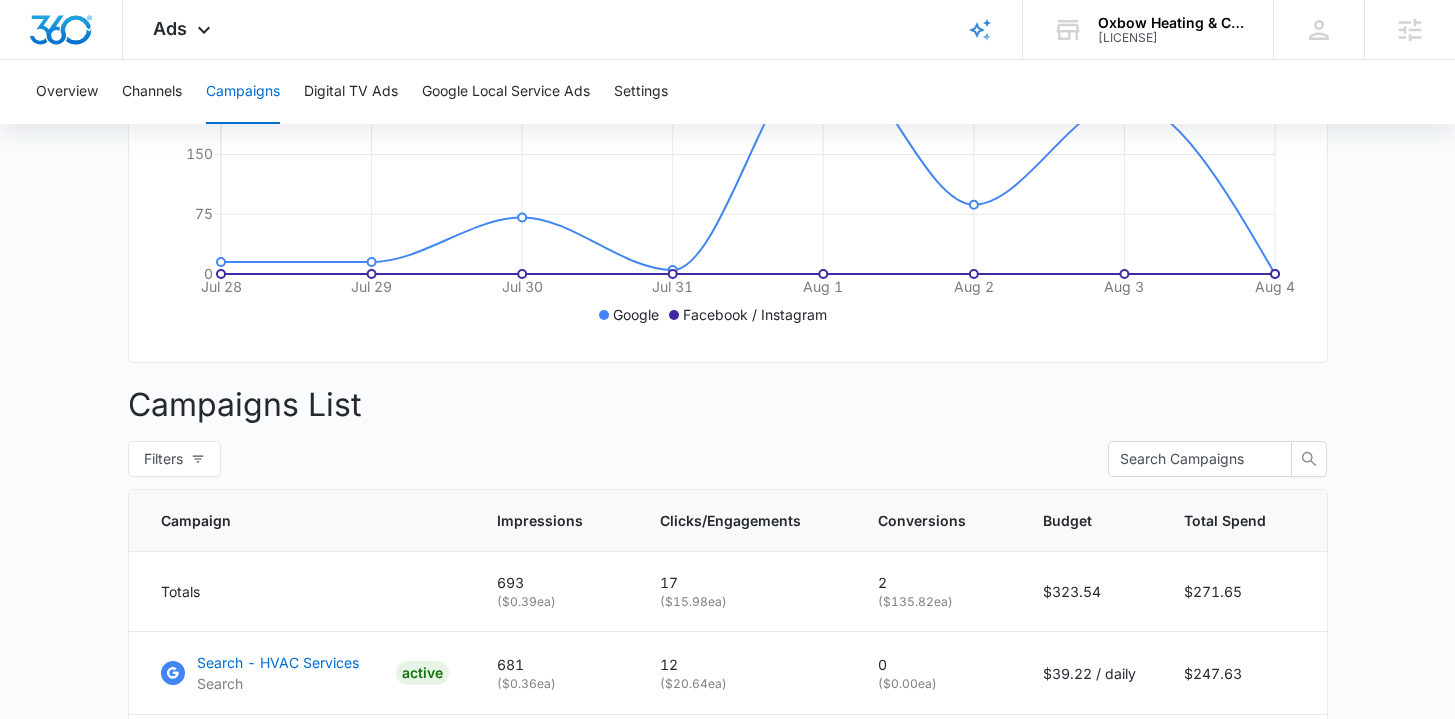 scroll, scrollTop: 671, scrollLeft: 0, axis: vertical 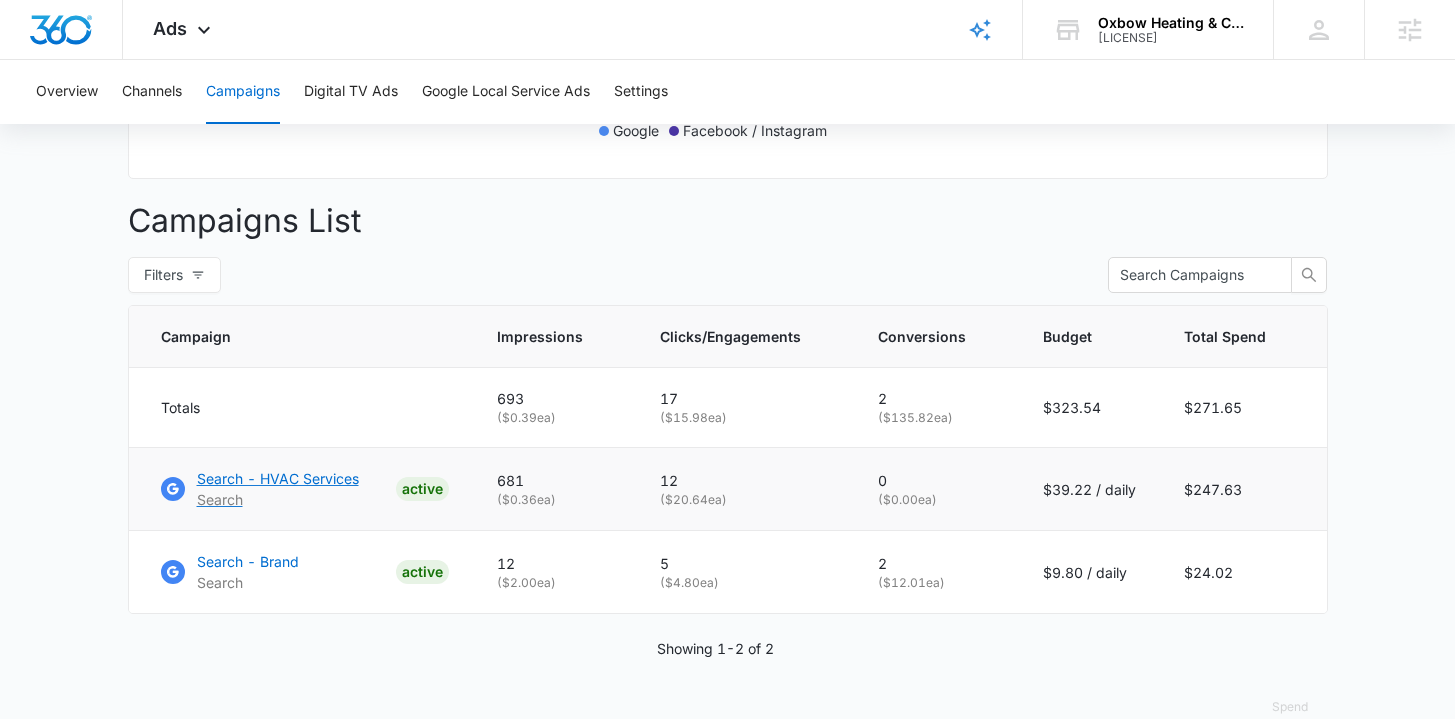 click on "Search - HVAC Services" at bounding box center (278, 478) 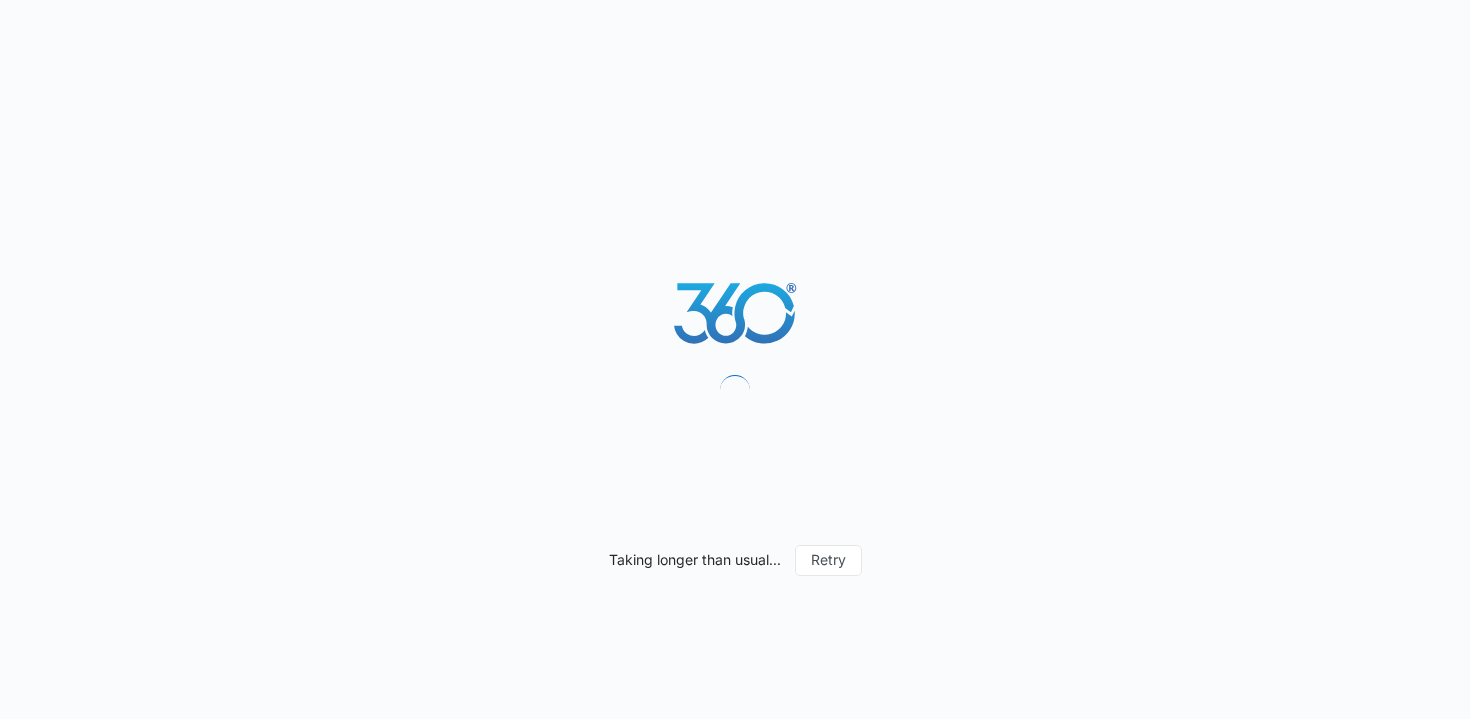 scroll, scrollTop: 0, scrollLeft: 0, axis: both 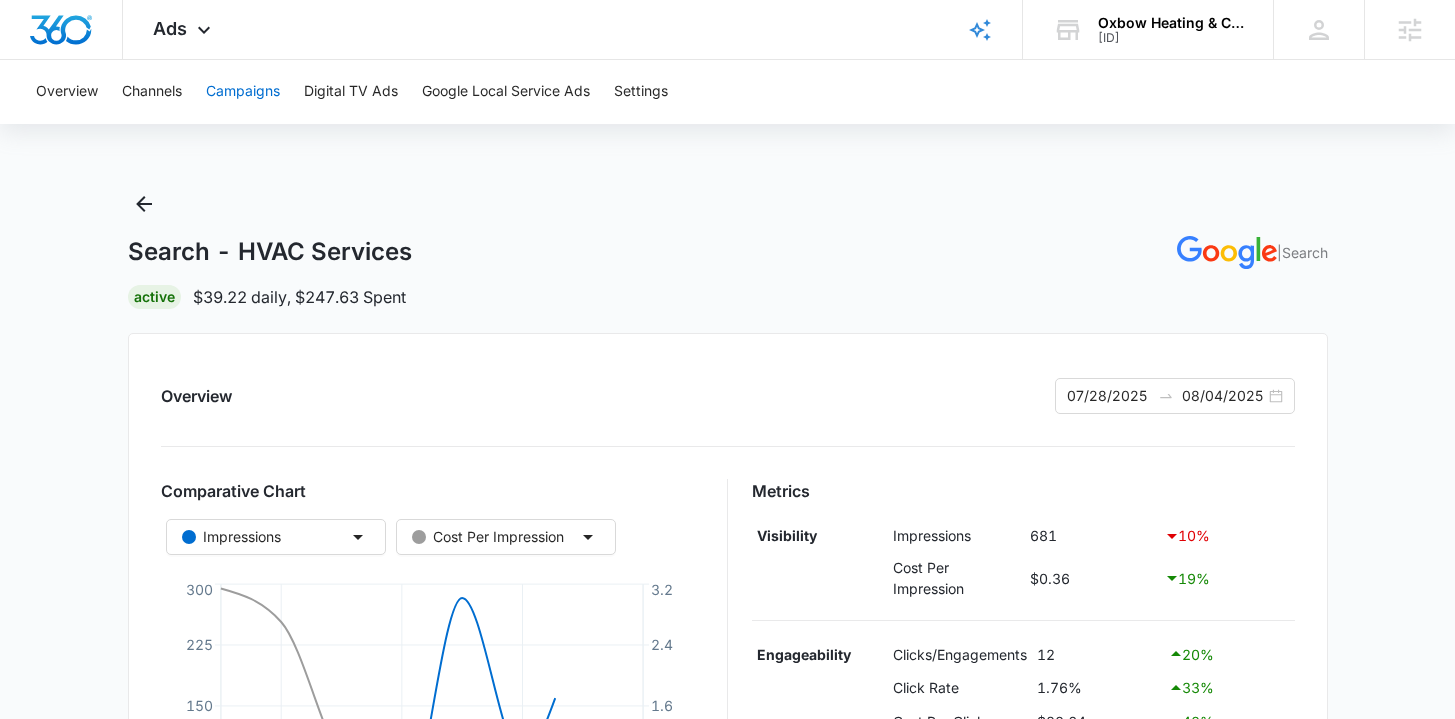 click on "Campaigns" at bounding box center [243, 92] 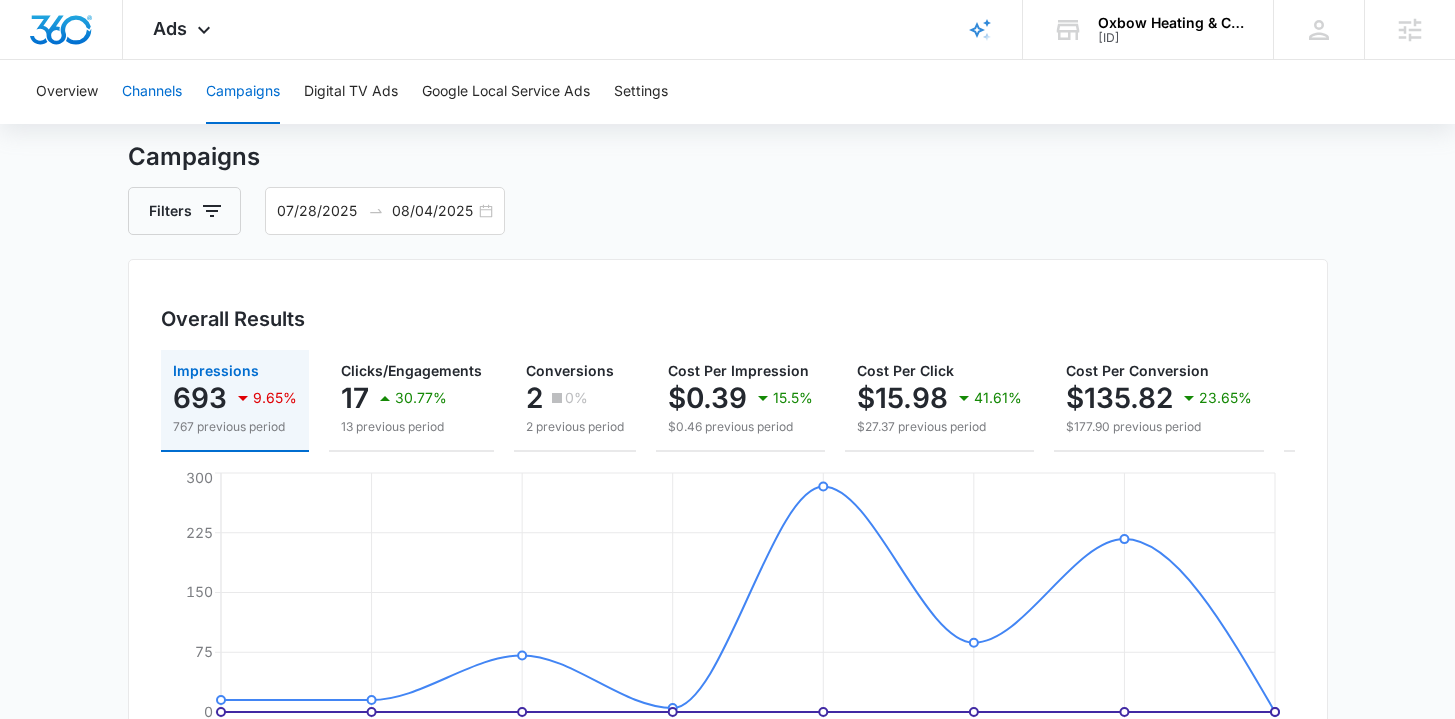 scroll, scrollTop: 0, scrollLeft: 0, axis: both 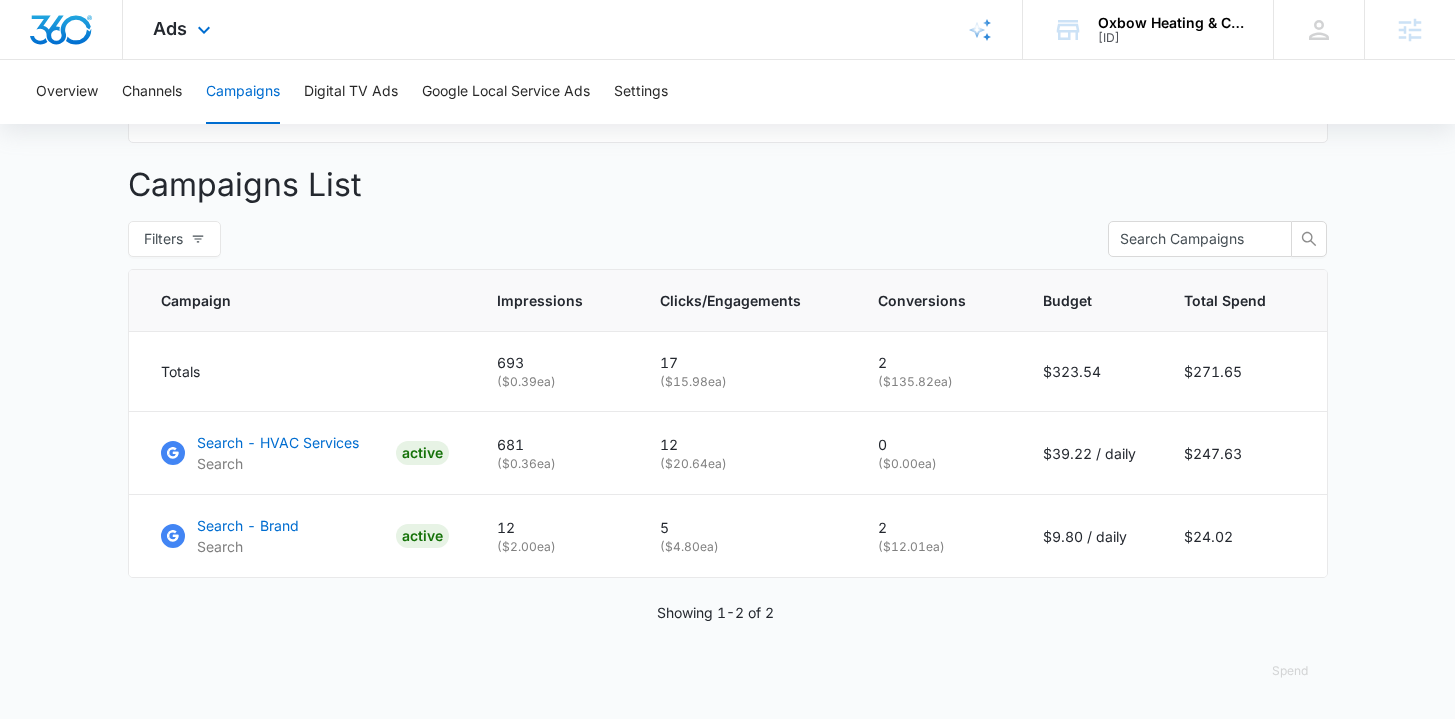 click at bounding box center [61, 30] 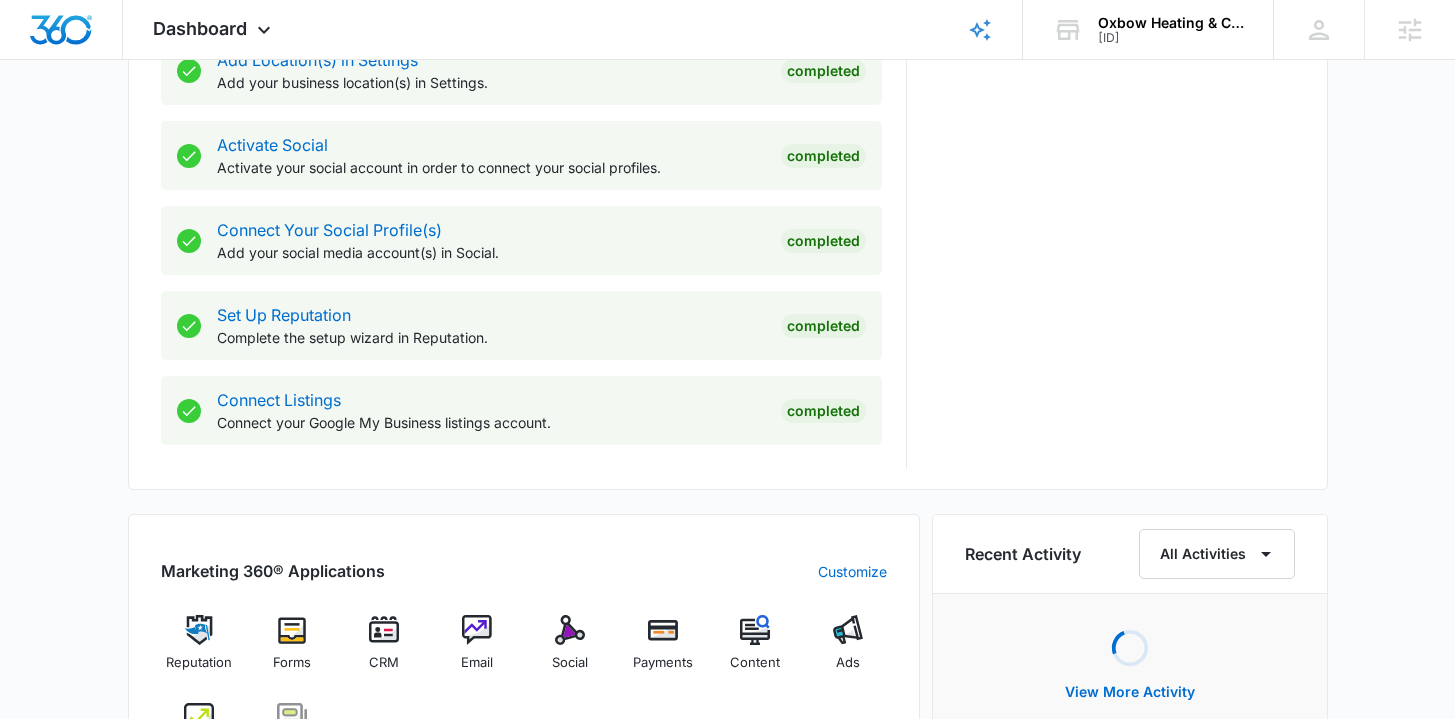 scroll, scrollTop: 1092, scrollLeft: 0, axis: vertical 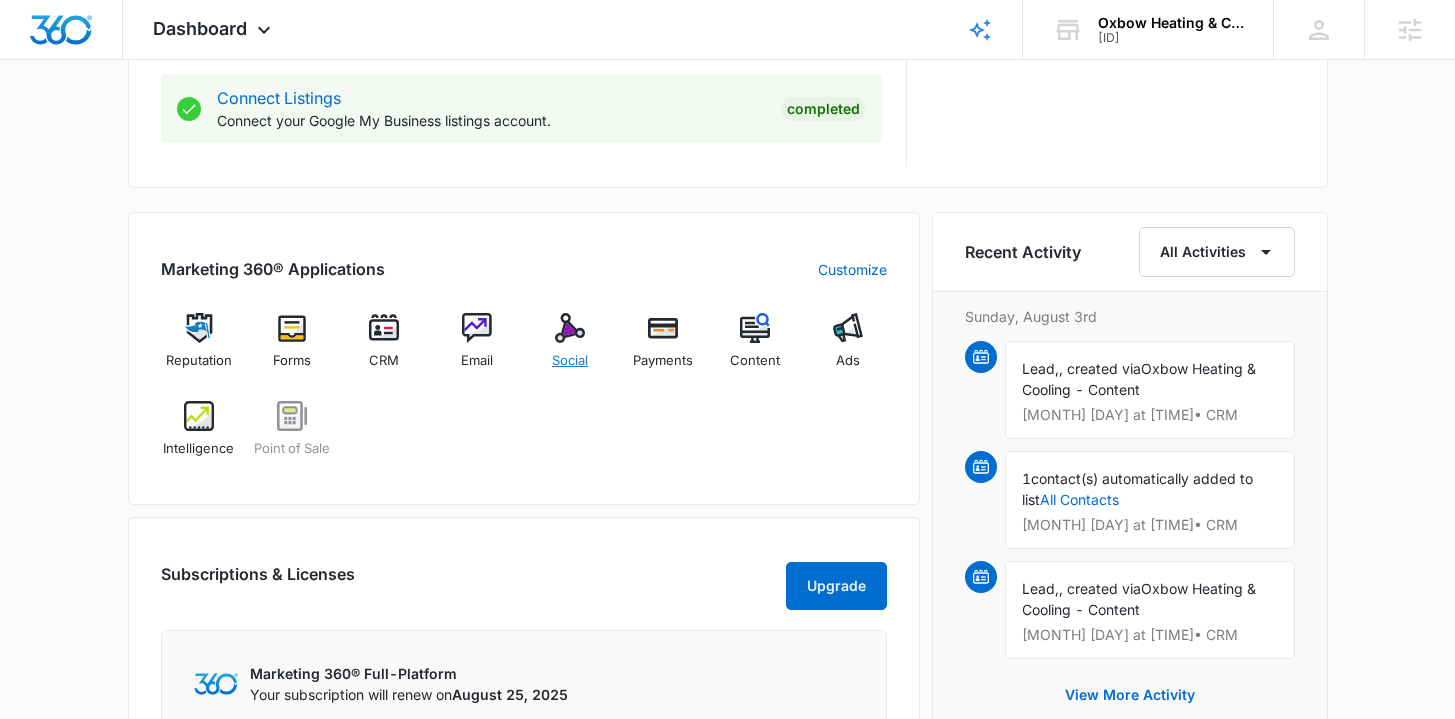 click on "Social" at bounding box center (570, 349) 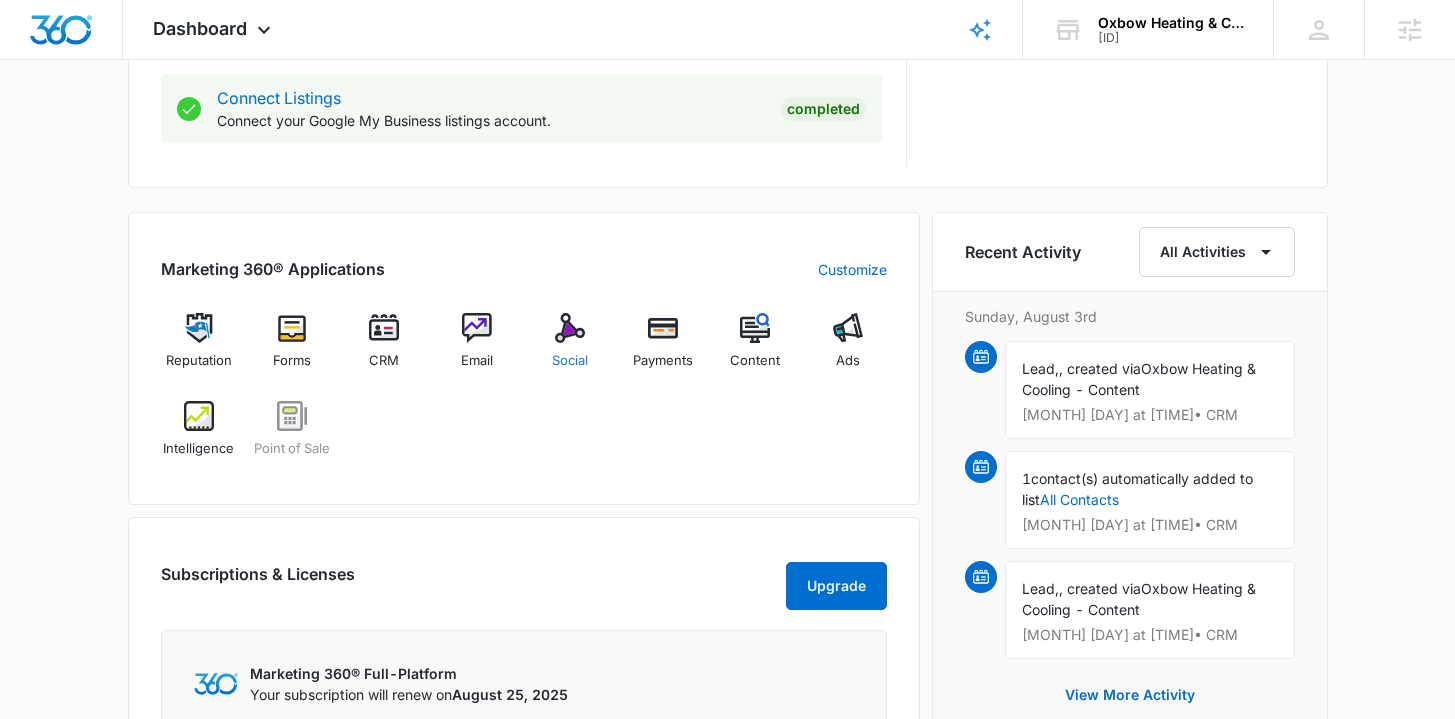 scroll, scrollTop: 0, scrollLeft: 0, axis: both 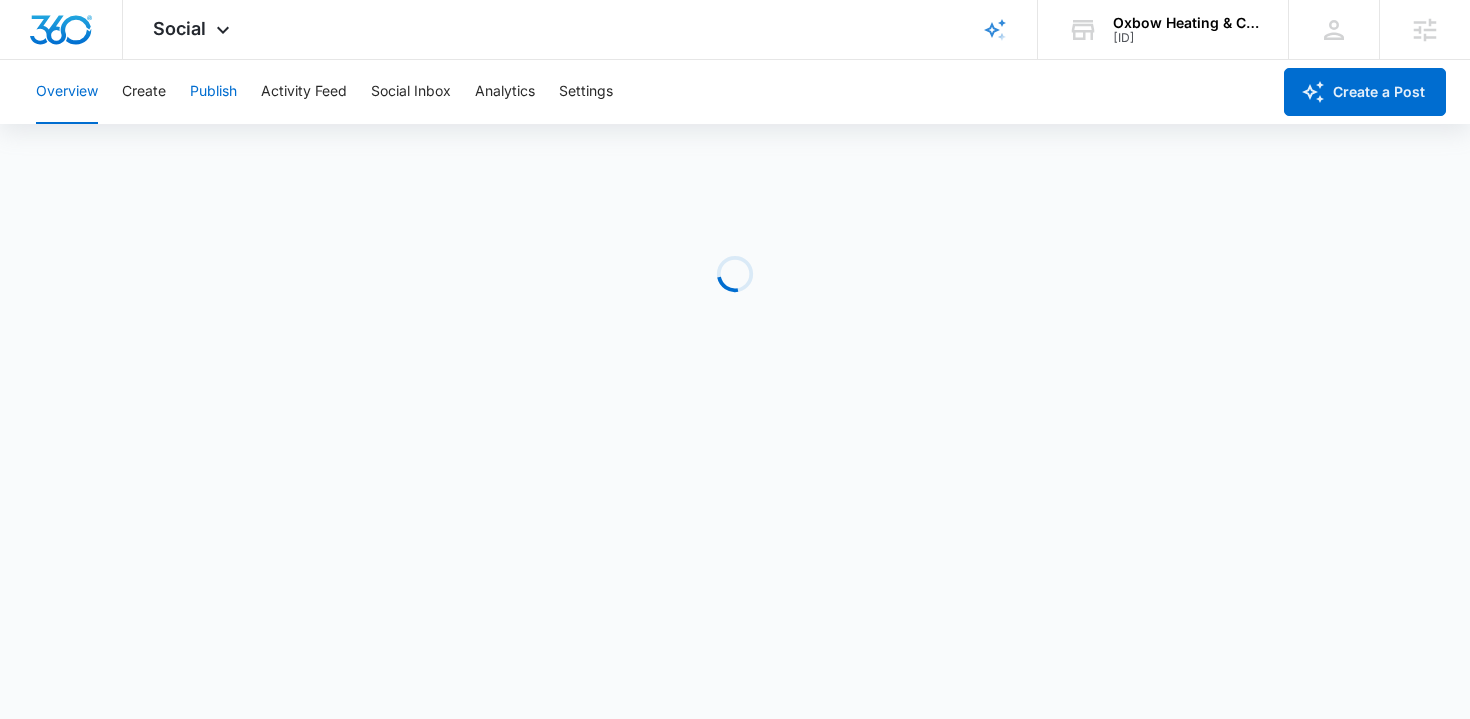 click on "Publish" at bounding box center (213, 92) 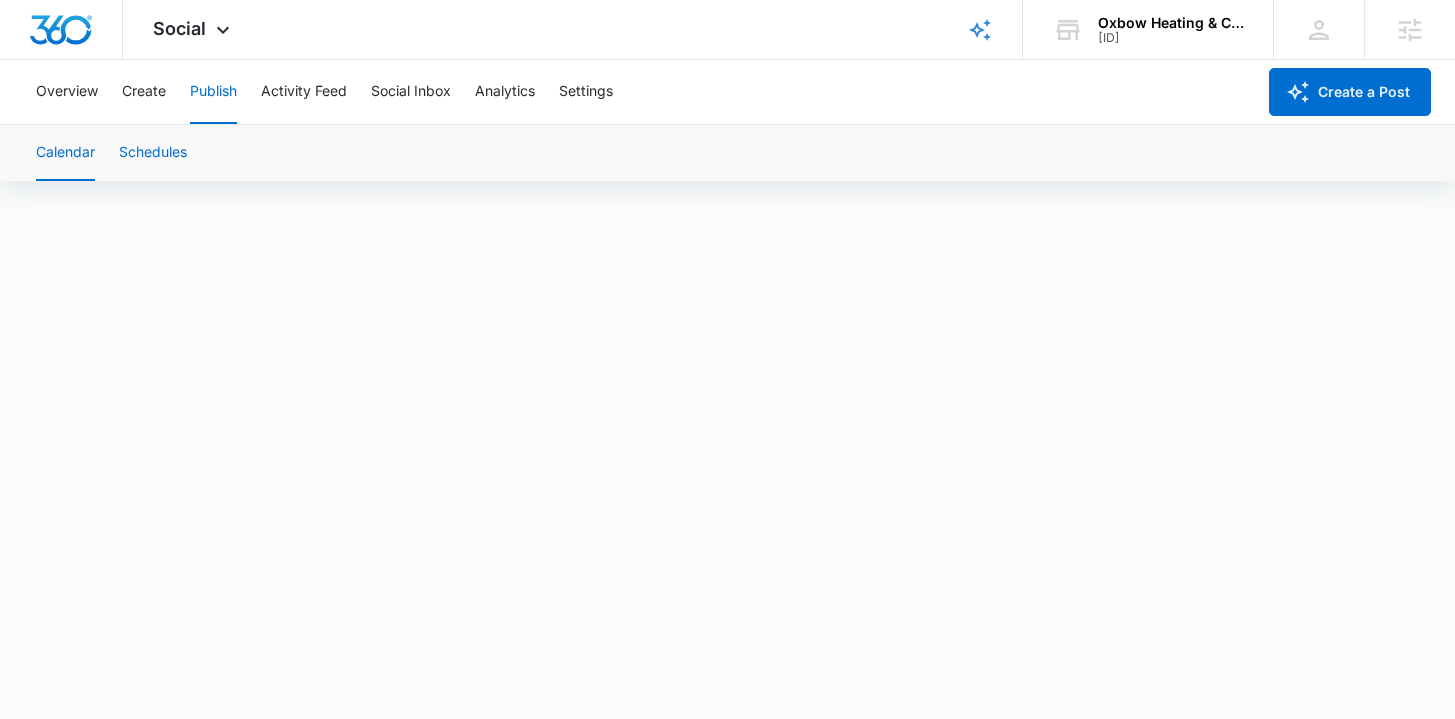 click on "Create" at bounding box center (144, 92) 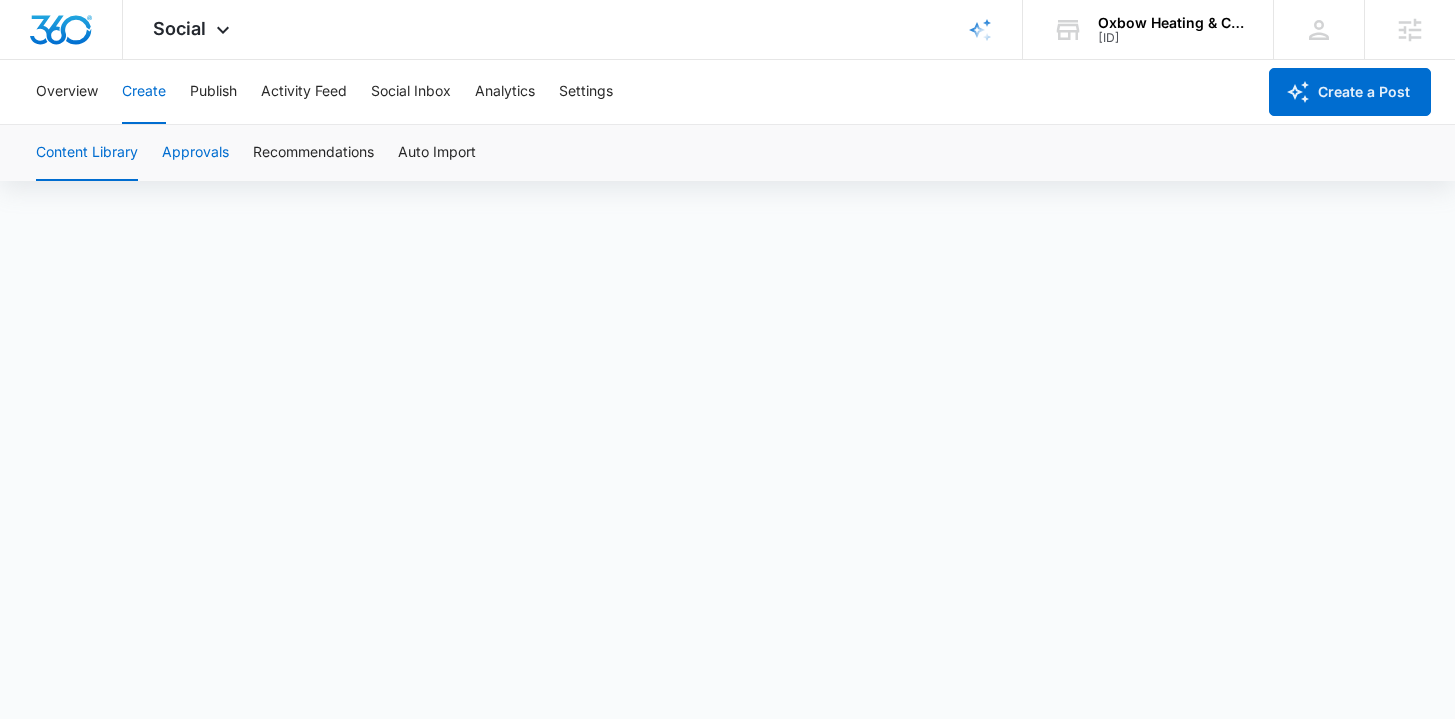 click on "Approvals" at bounding box center [195, 153] 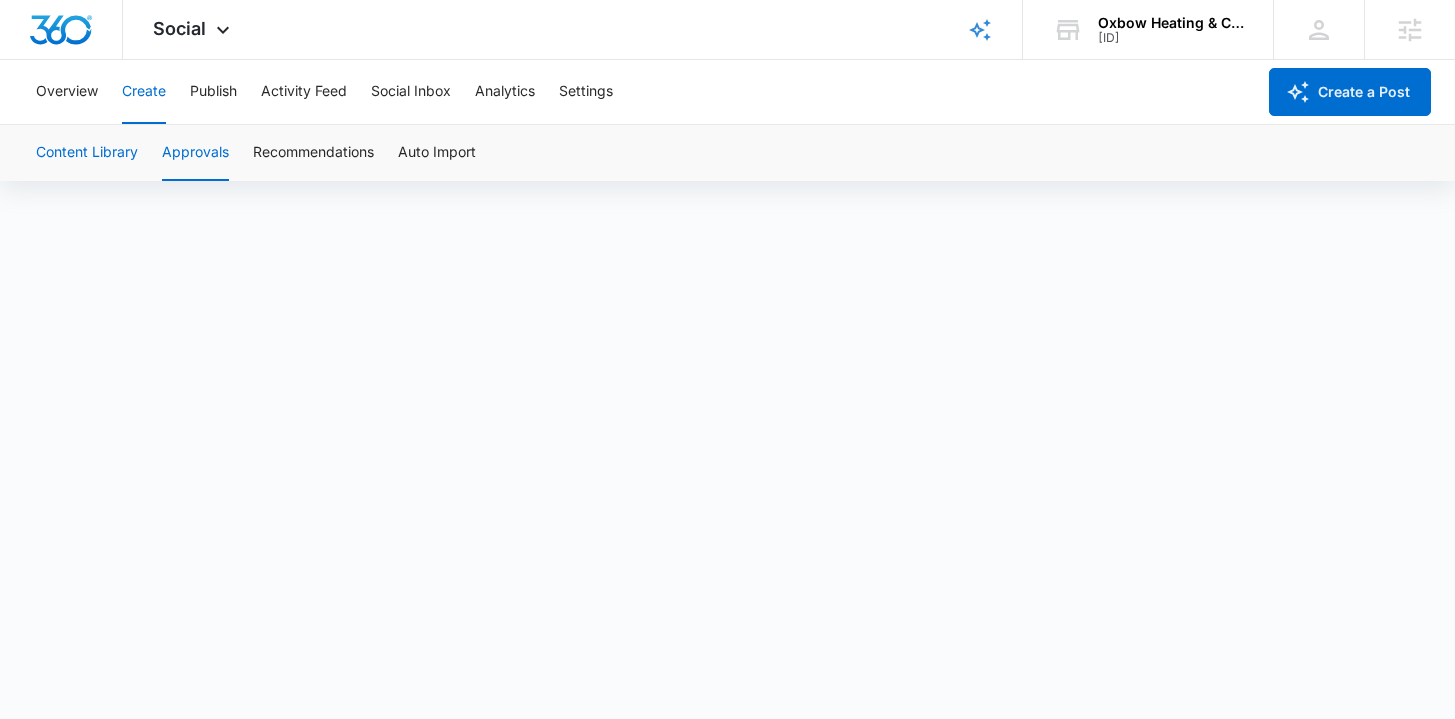 click on "Content Library" at bounding box center [87, 153] 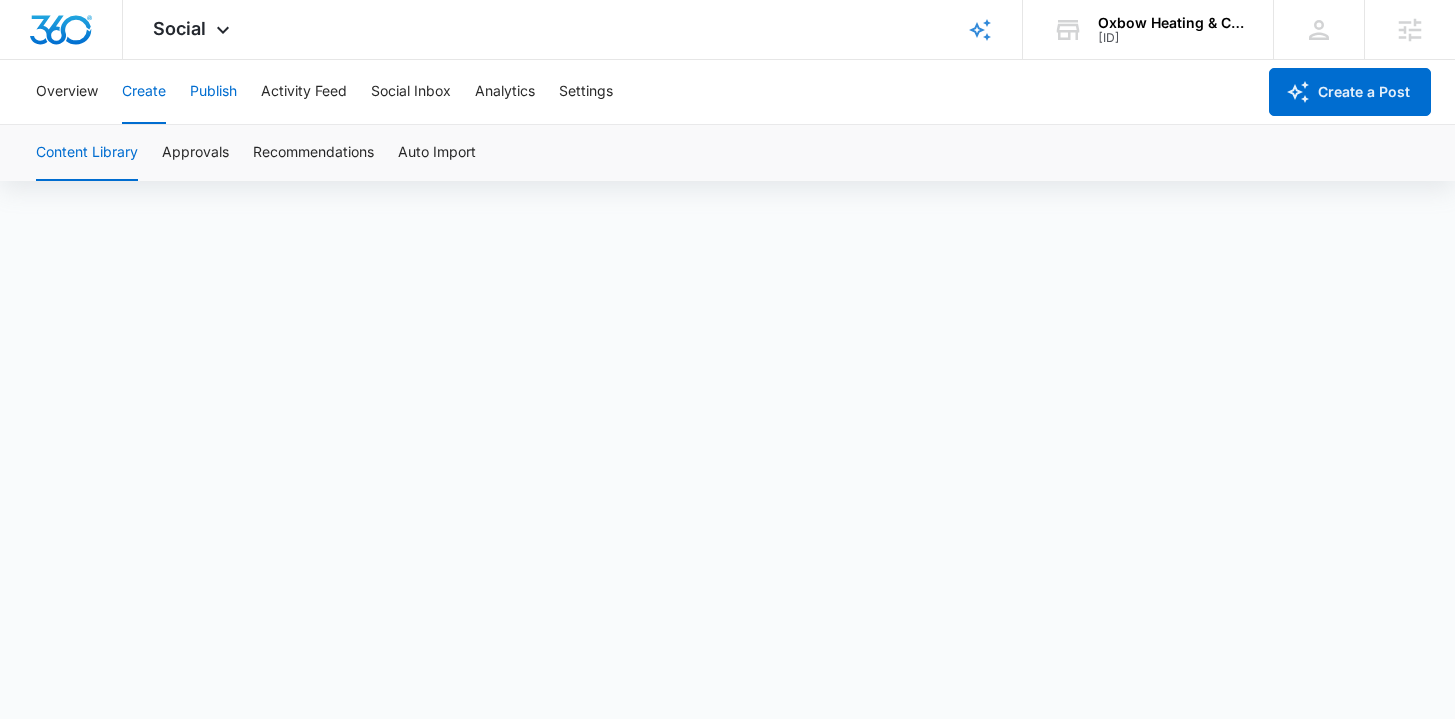 click on "Publish" at bounding box center [213, 92] 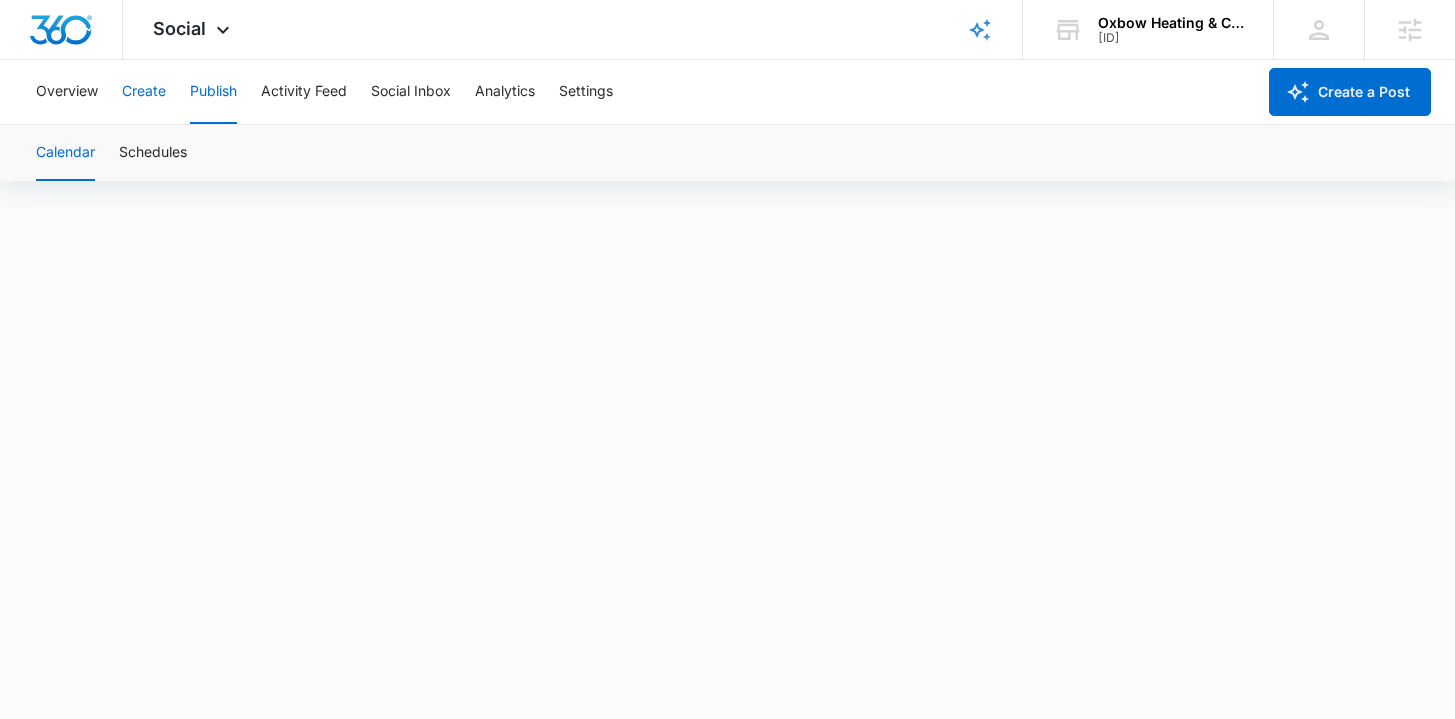 click on "Create" at bounding box center (144, 92) 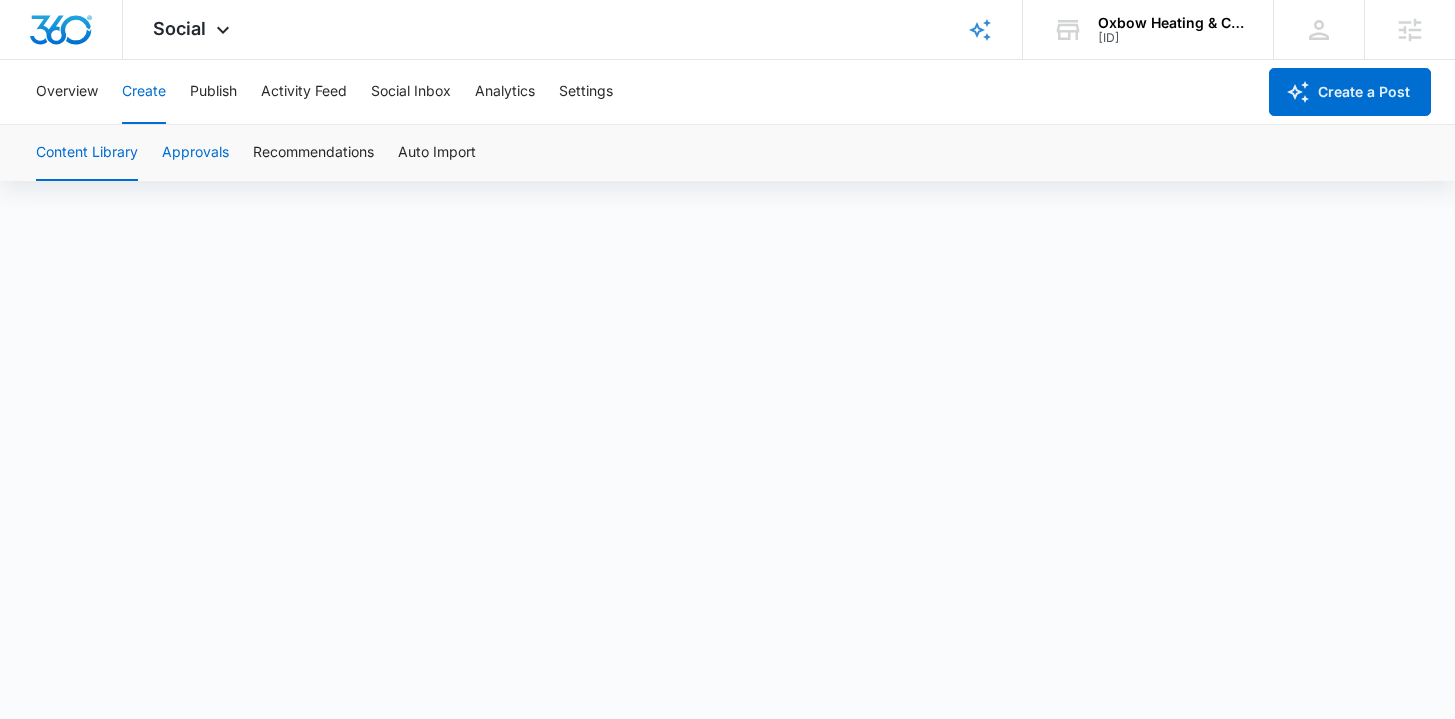 click on "Approvals" at bounding box center (195, 153) 